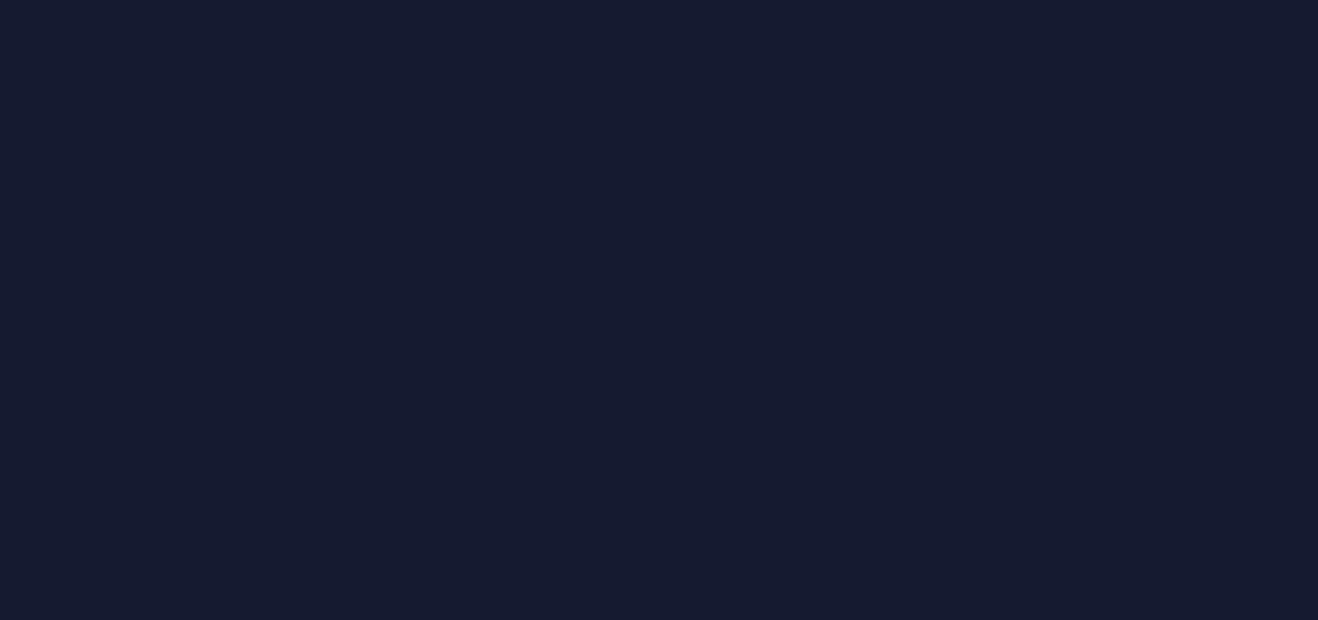 scroll, scrollTop: 0, scrollLeft: 0, axis: both 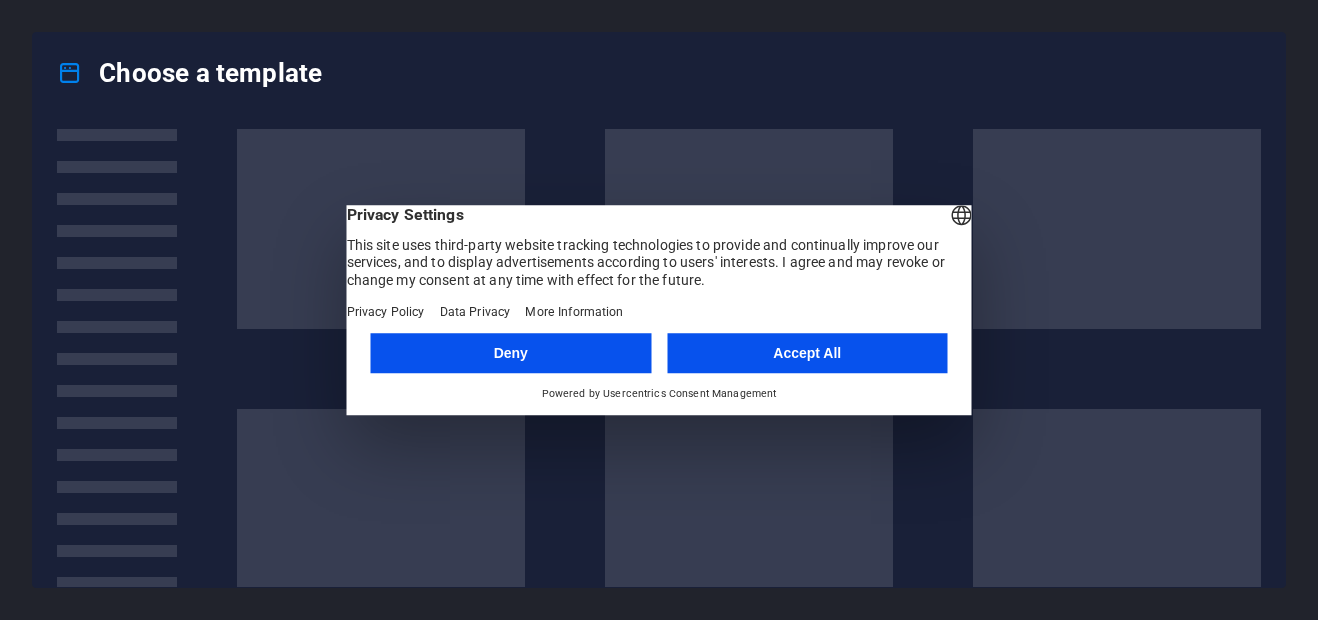 click on "Accept All" at bounding box center (807, 353) 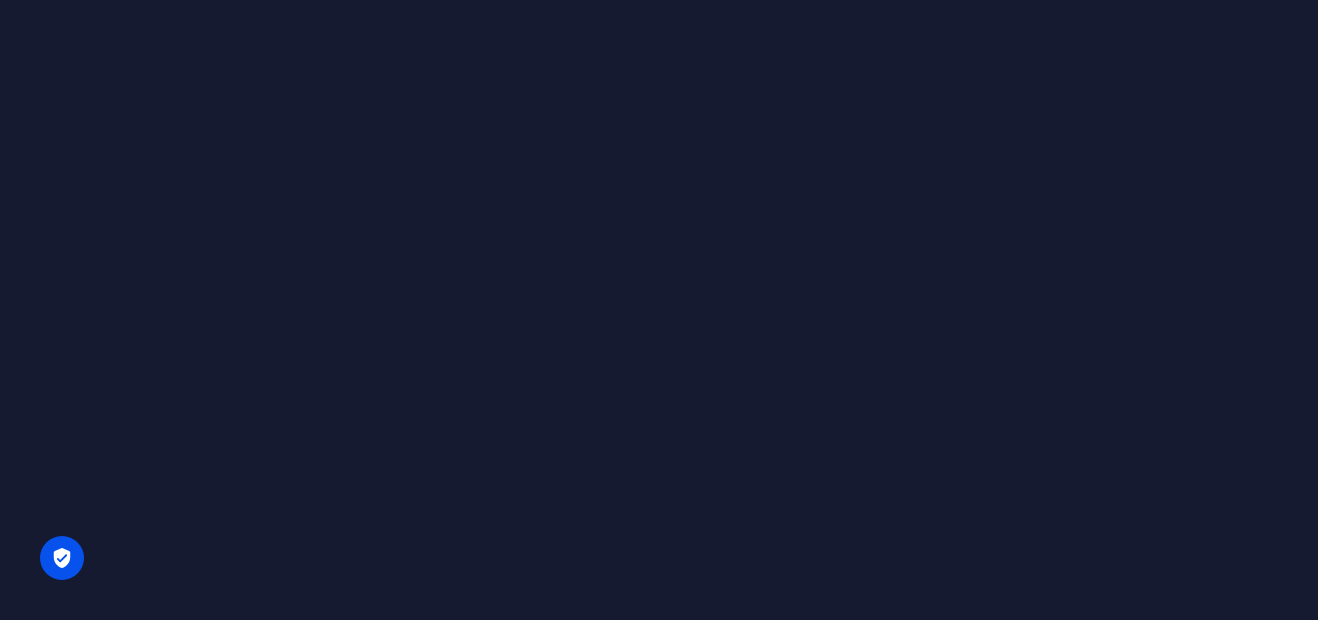 scroll, scrollTop: 0, scrollLeft: 0, axis: both 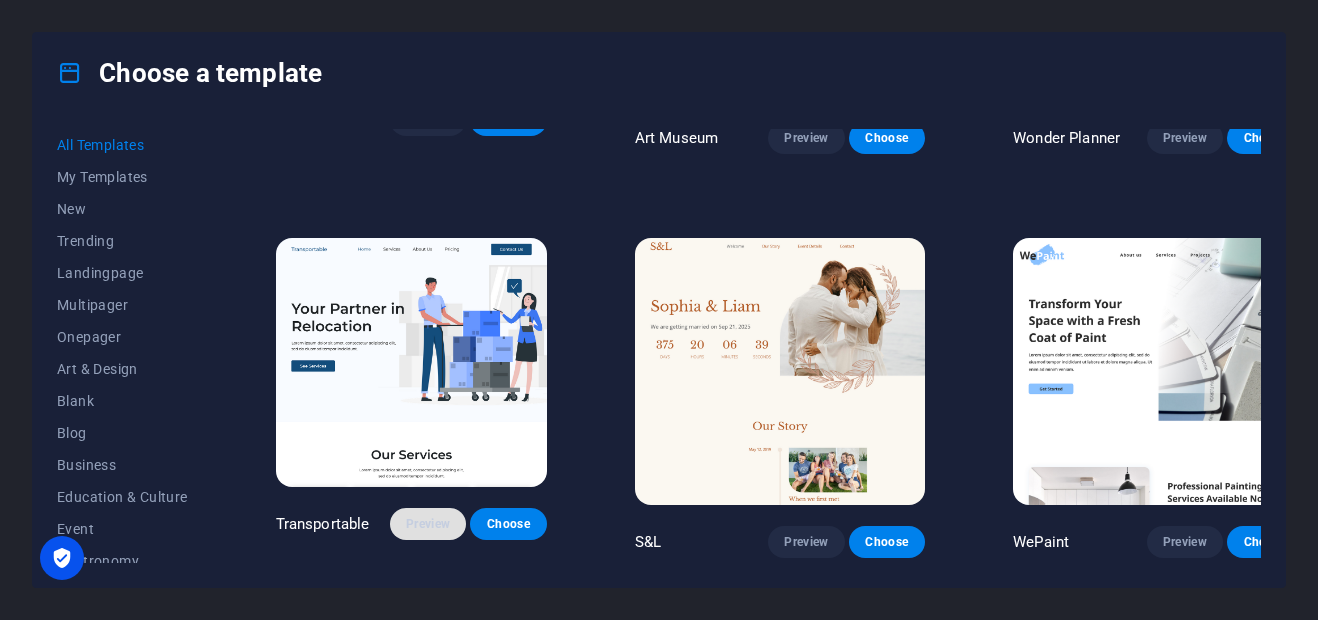 click on "Preview" at bounding box center [428, 524] 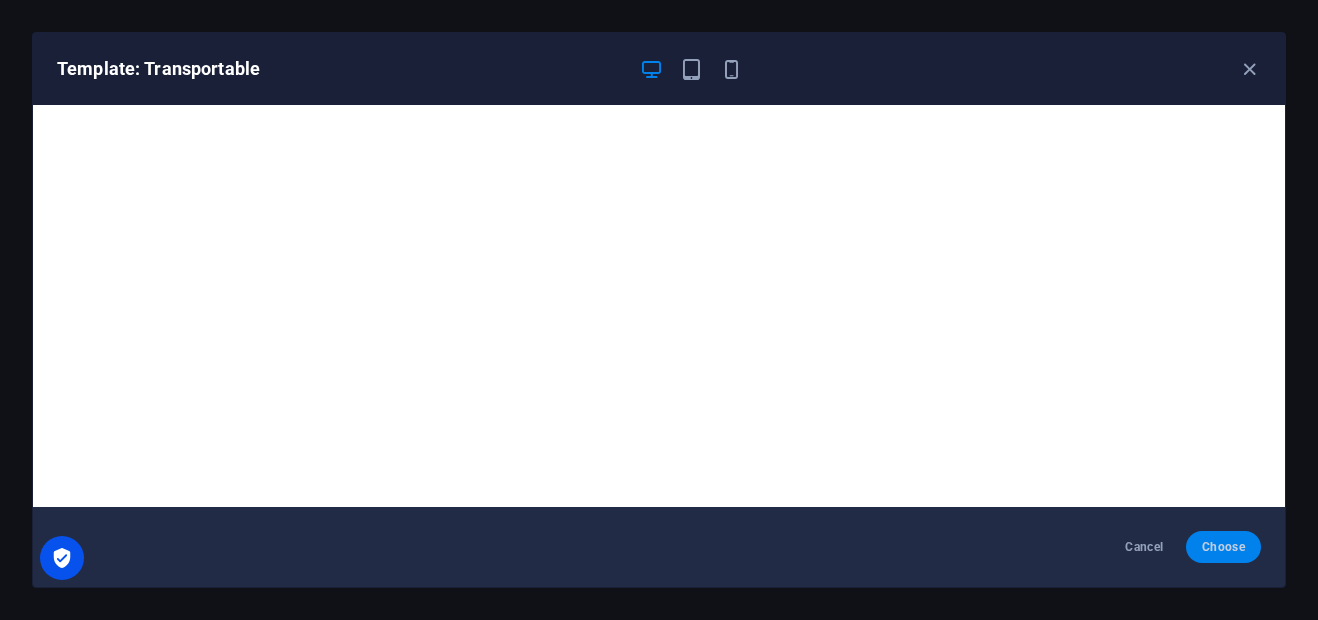 click on "Choose" at bounding box center [1223, 547] 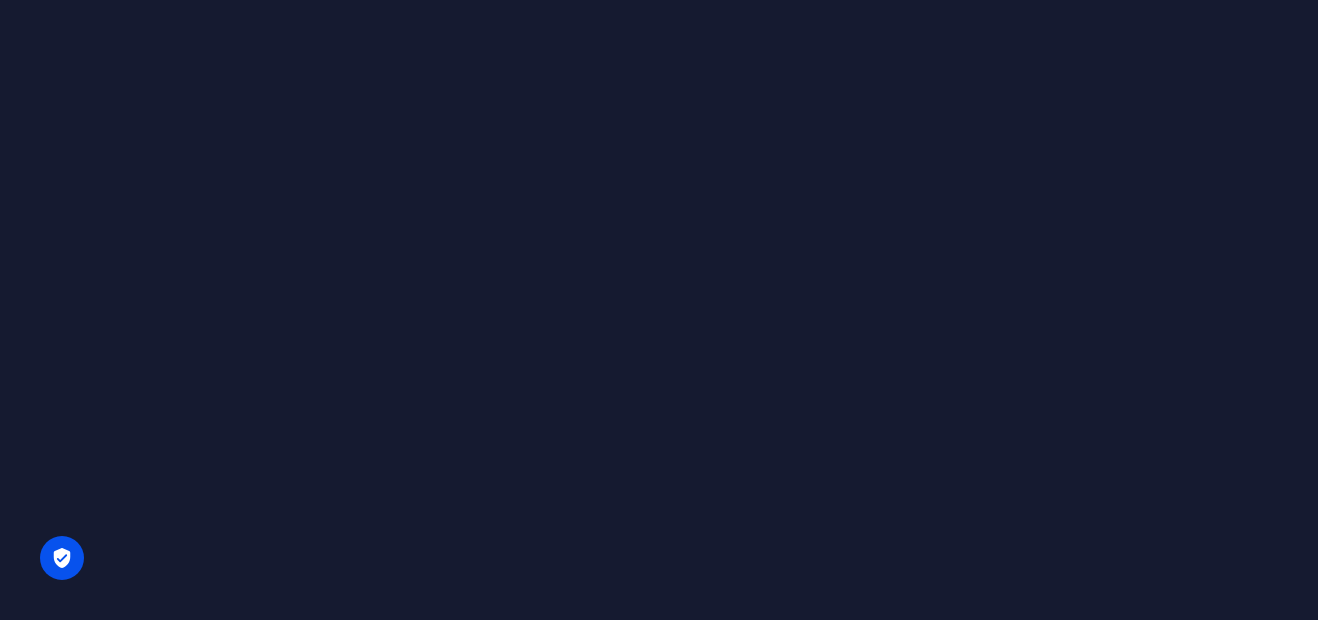 scroll, scrollTop: 0, scrollLeft: 0, axis: both 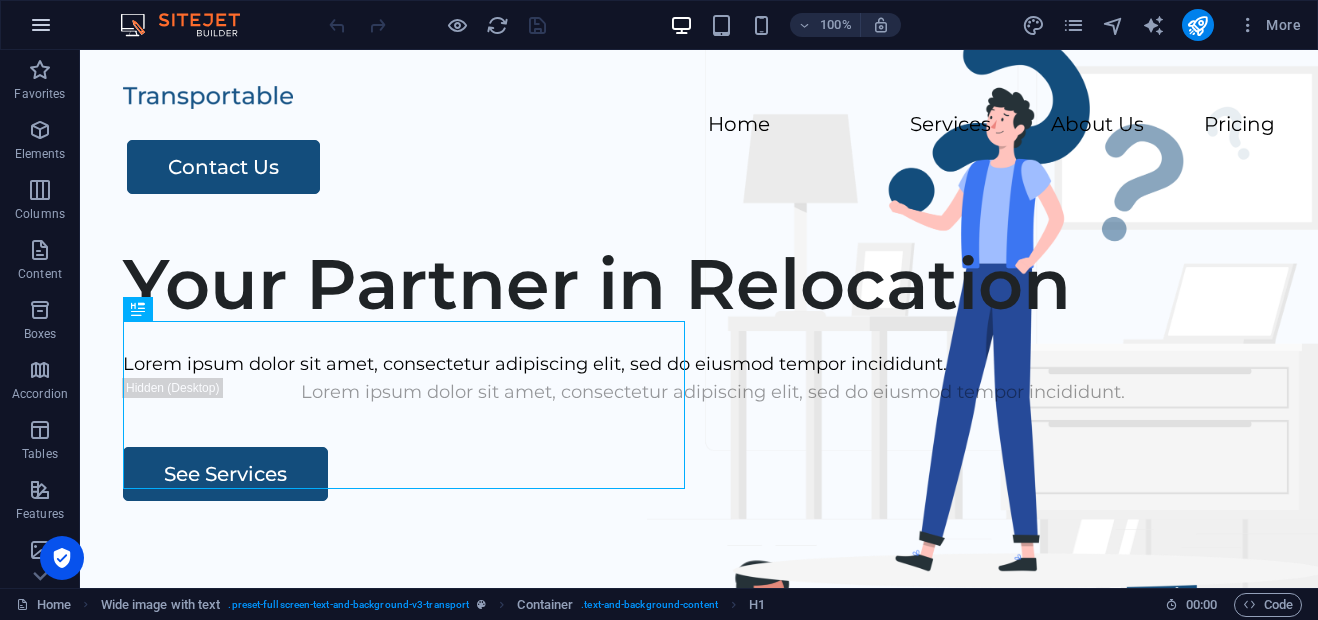 click at bounding box center (41, 25) 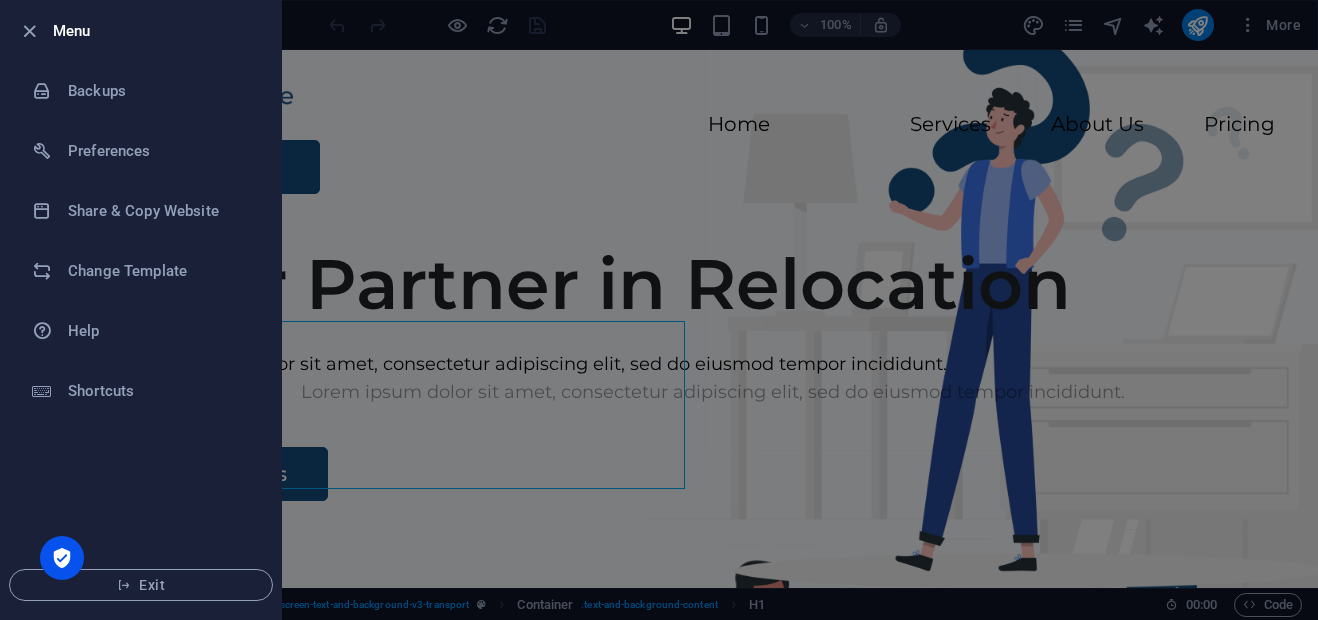 click at bounding box center [659, 310] 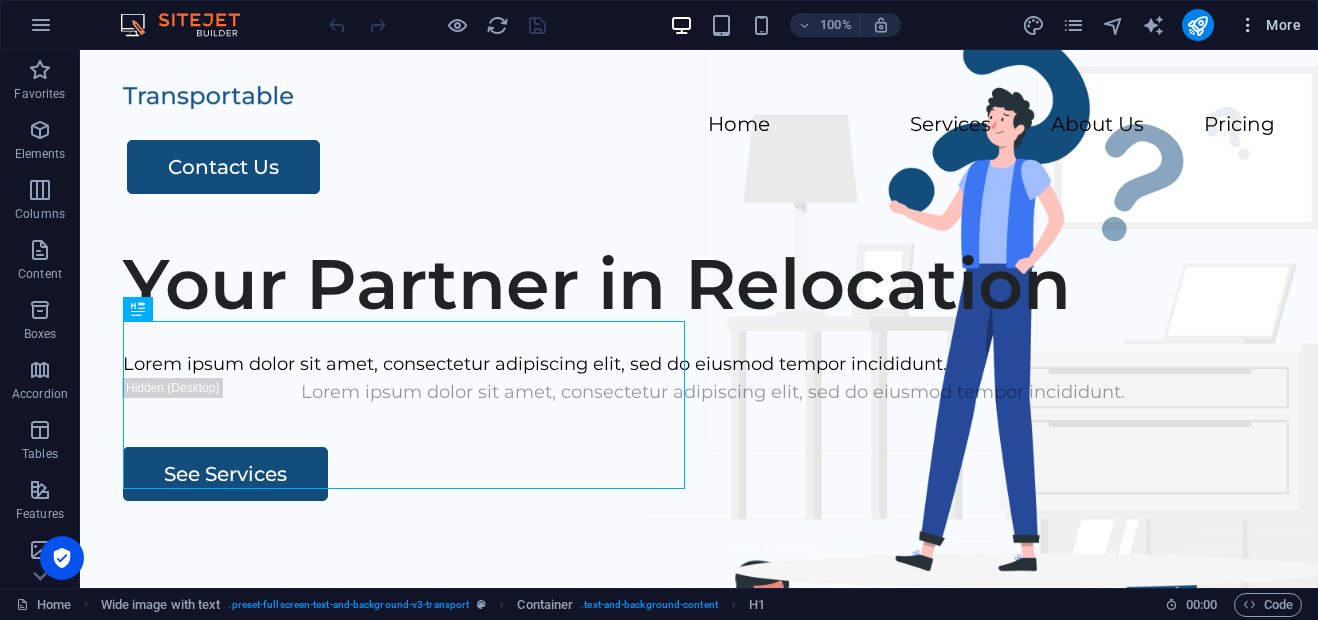 click at bounding box center [1248, 25] 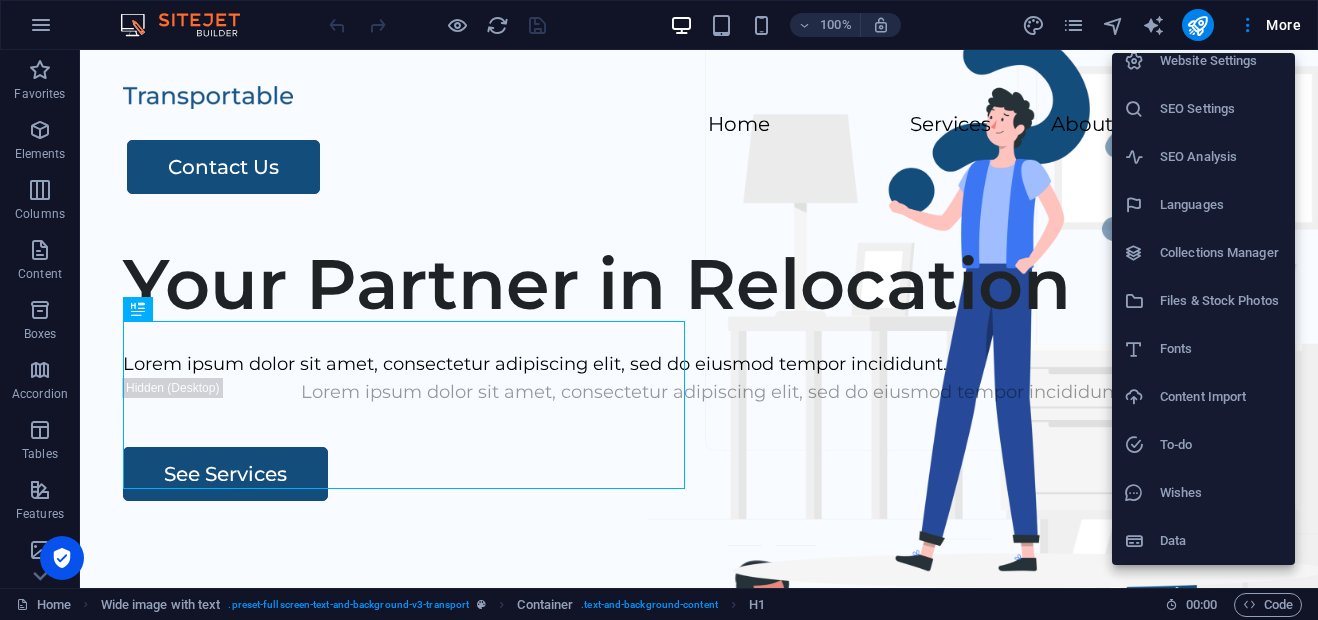 scroll, scrollTop: 0, scrollLeft: 0, axis: both 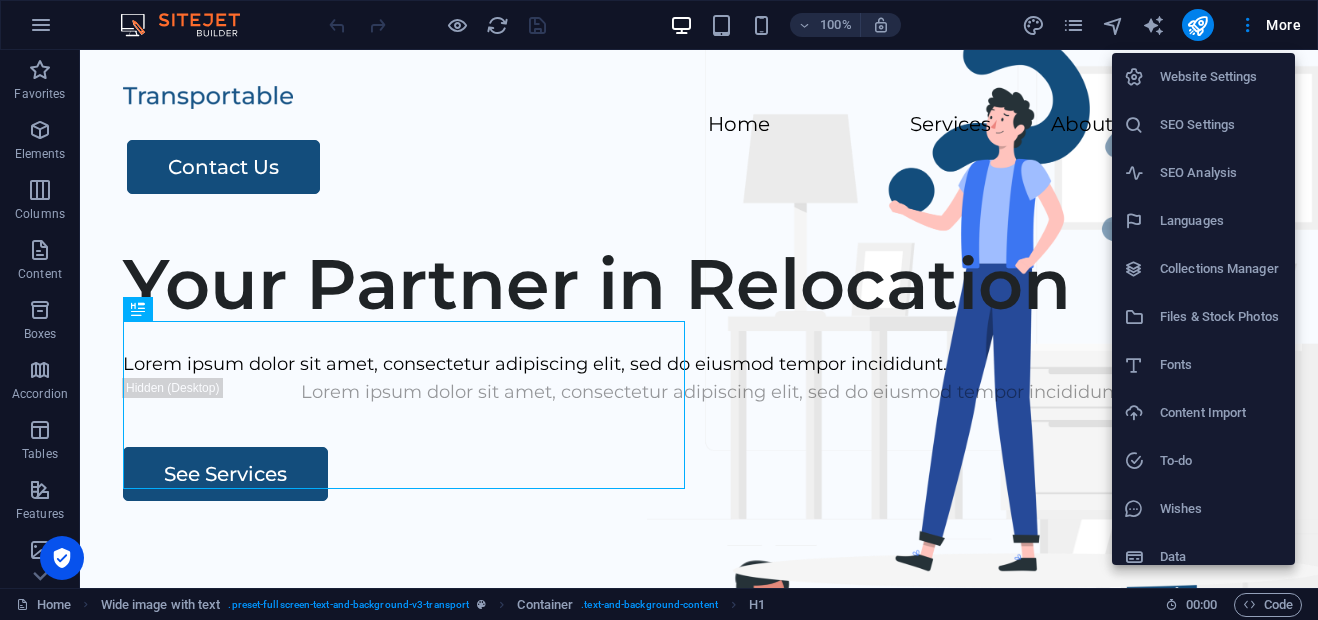 click at bounding box center [659, 310] 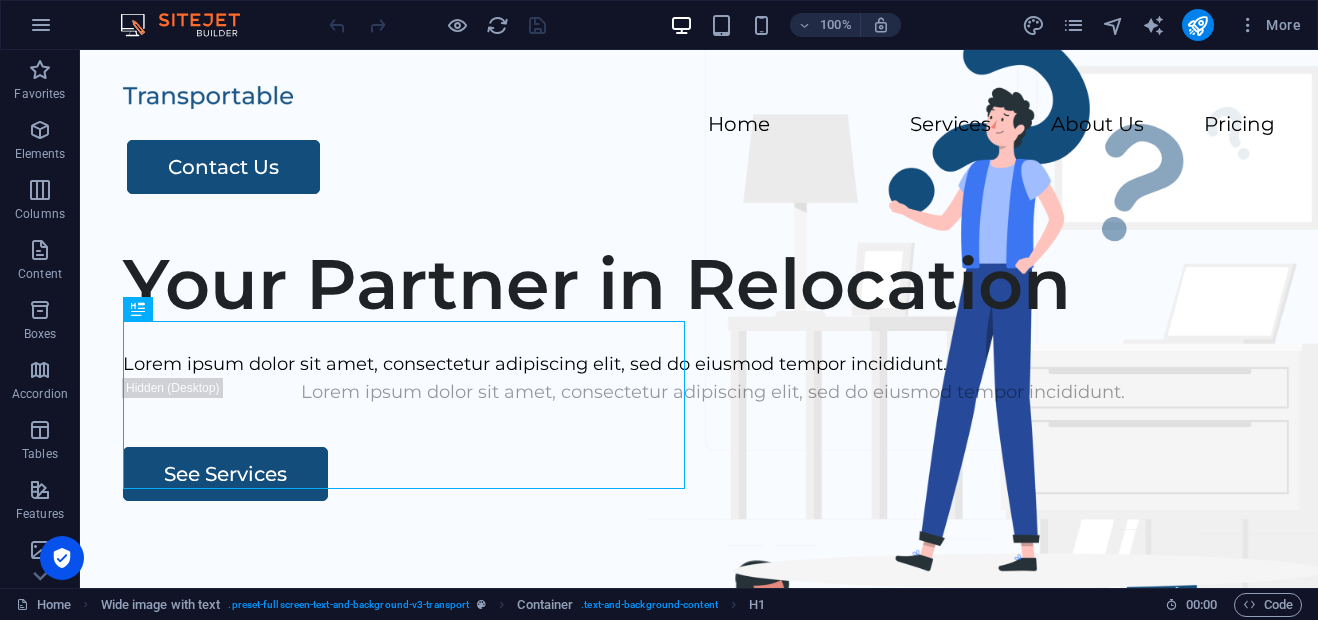 click at bounding box center [41, 25] 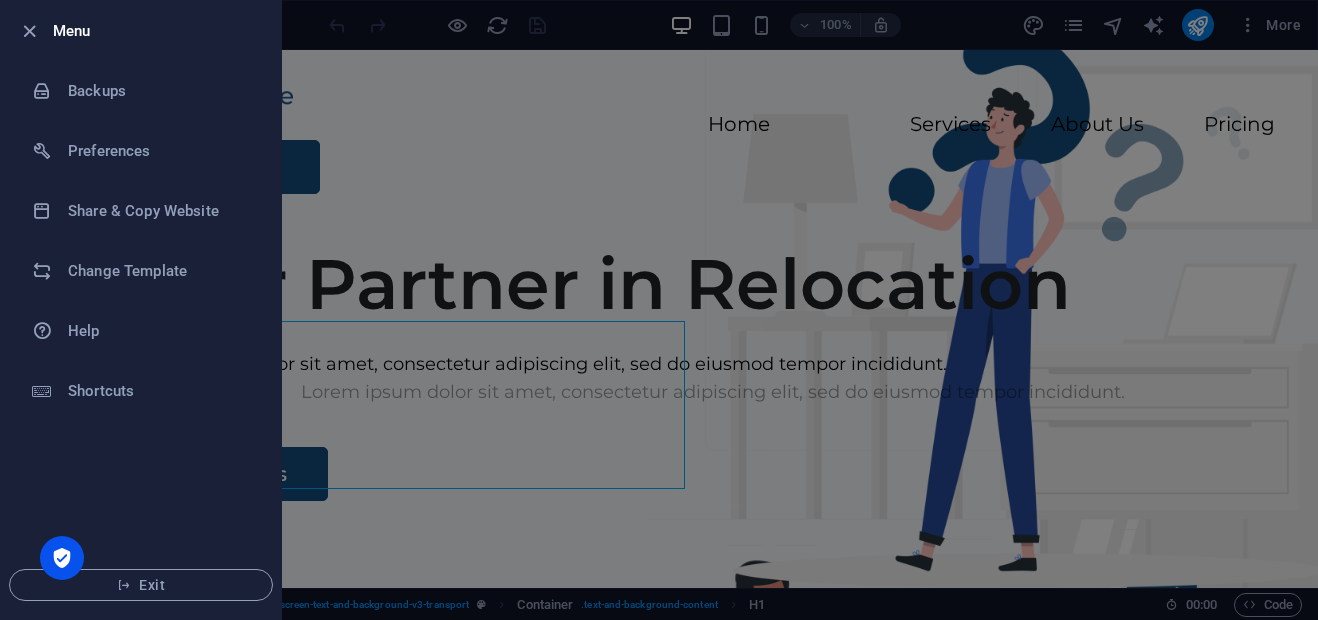 click at bounding box center [659, 310] 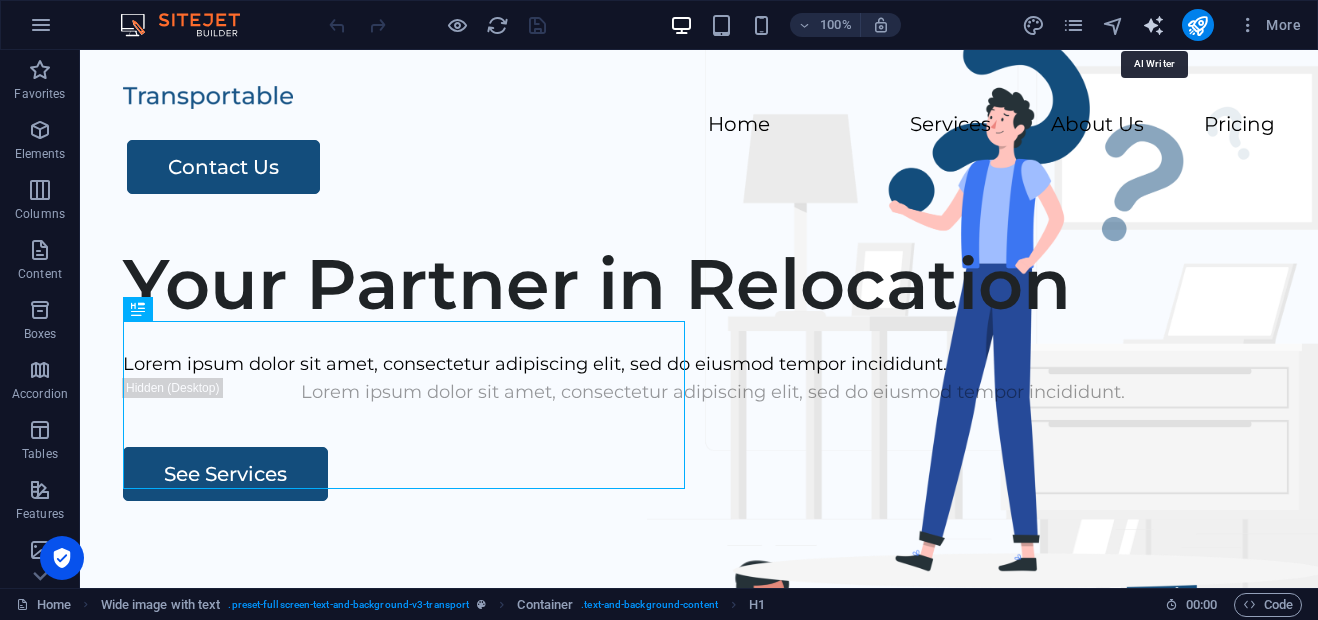 click at bounding box center (1153, 25) 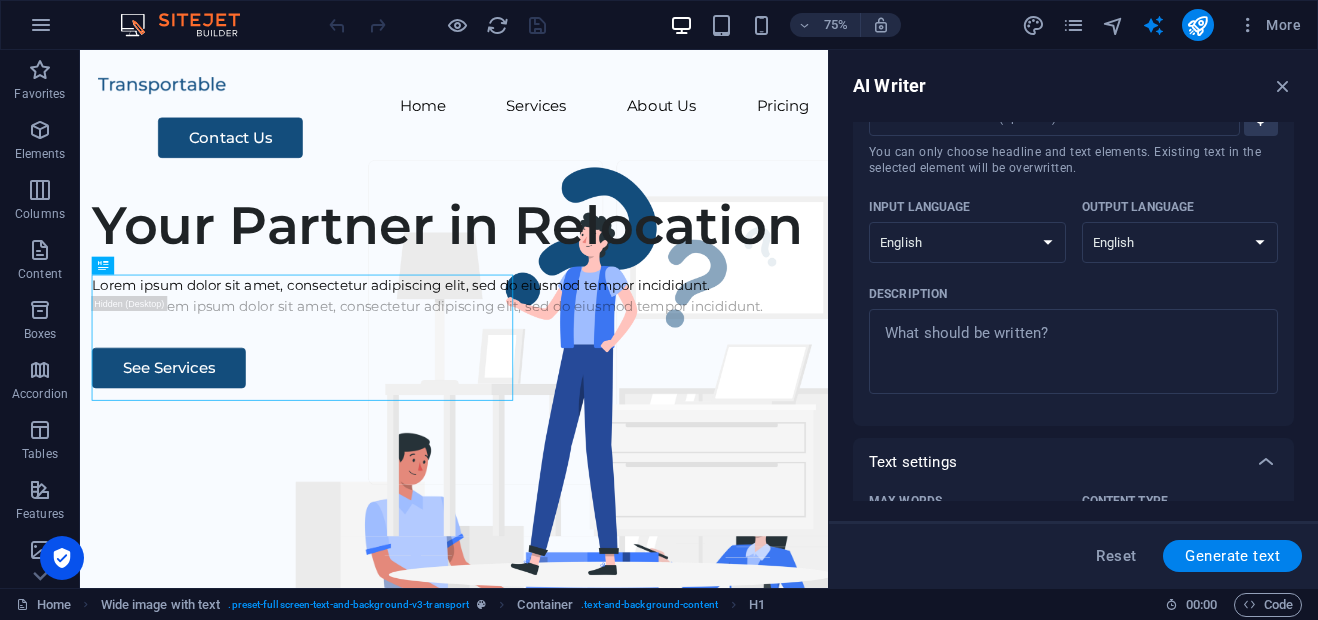 scroll, scrollTop: 0, scrollLeft: 0, axis: both 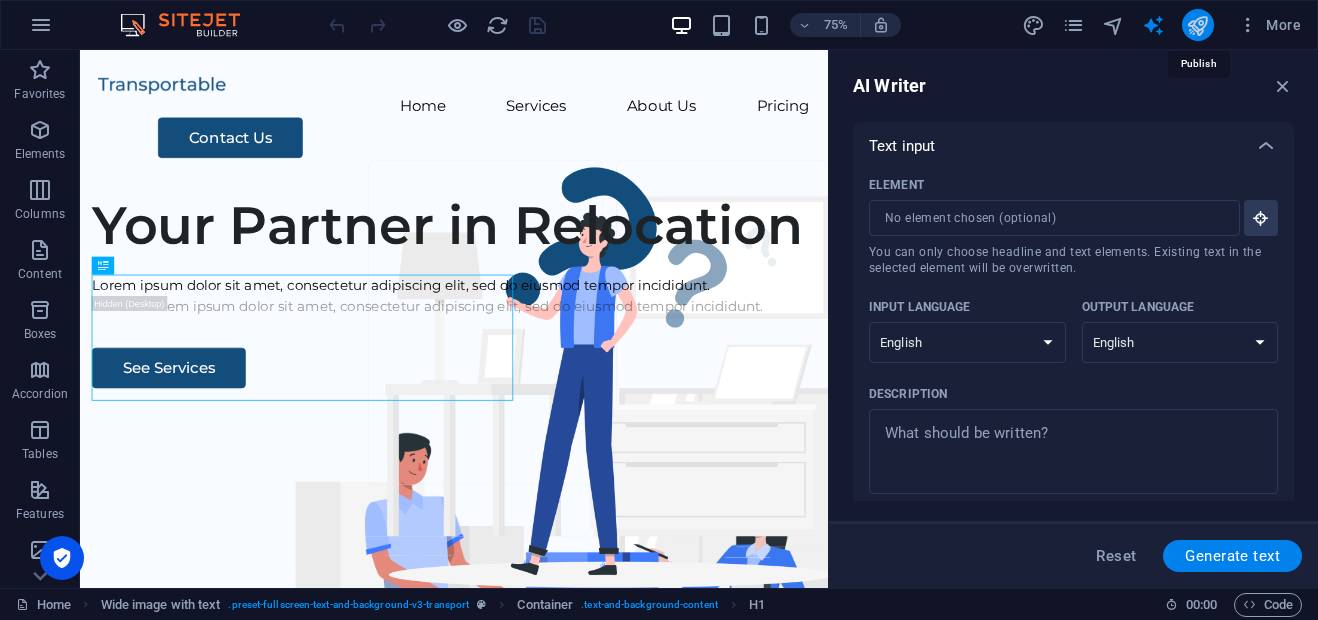 click at bounding box center [1197, 25] 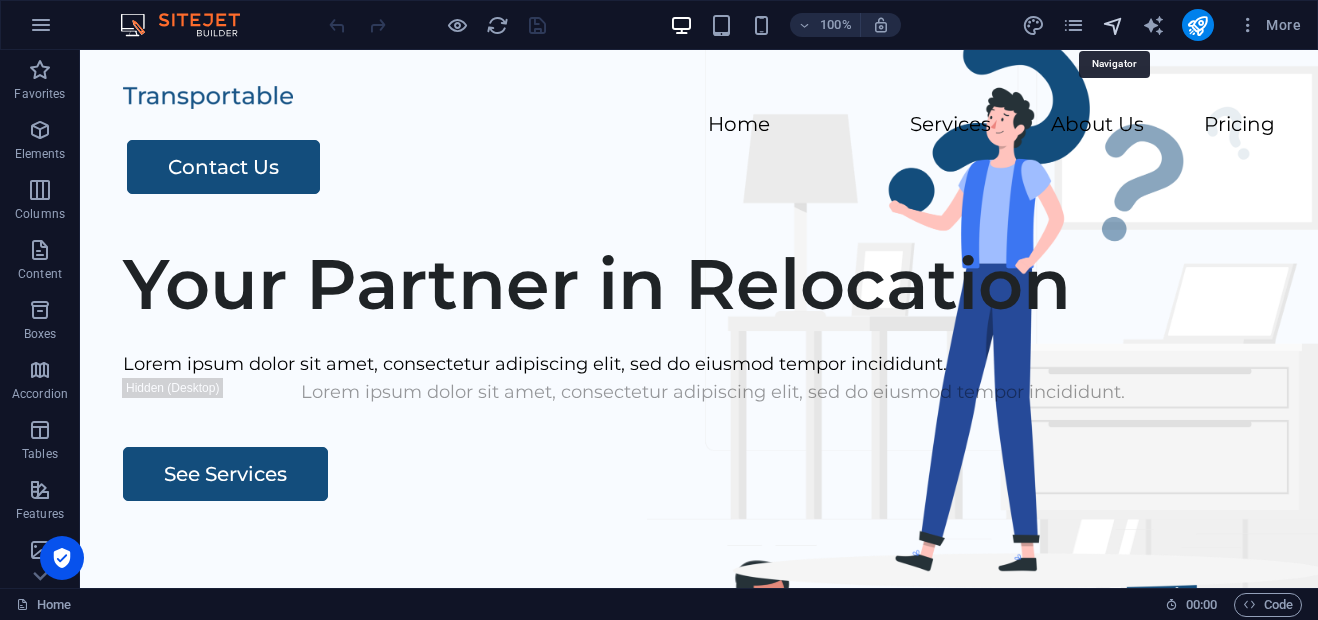 click at bounding box center [1113, 25] 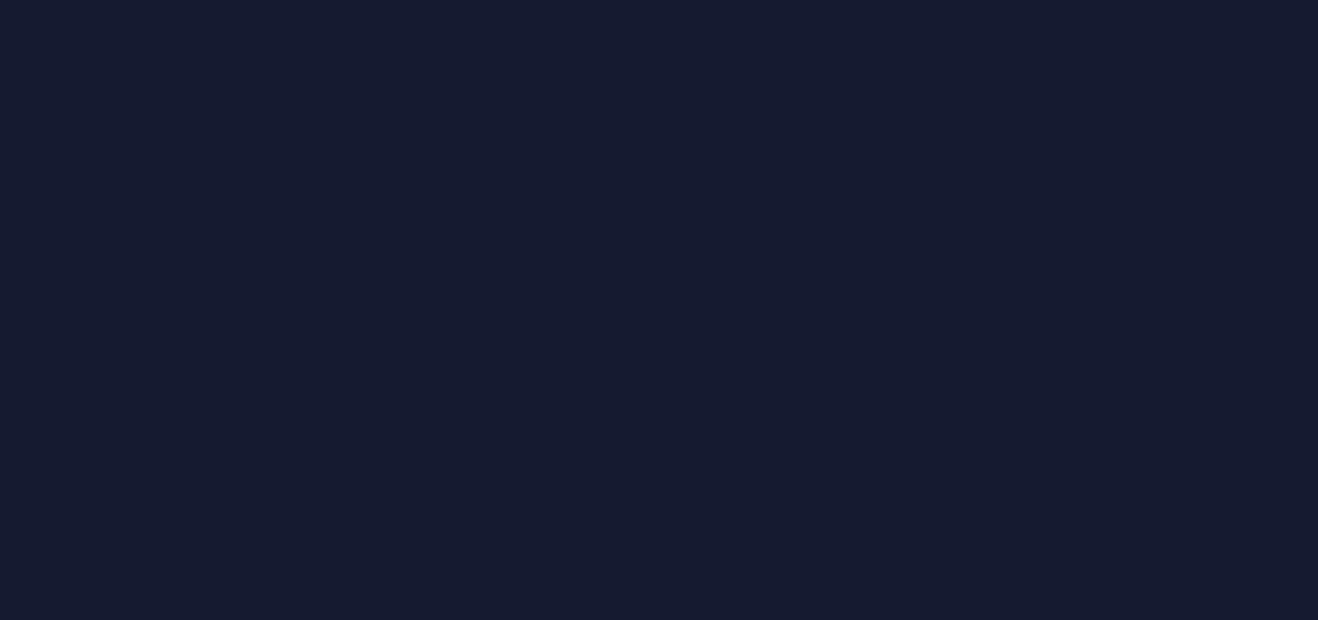 scroll, scrollTop: 0, scrollLeft: 0, axis: both 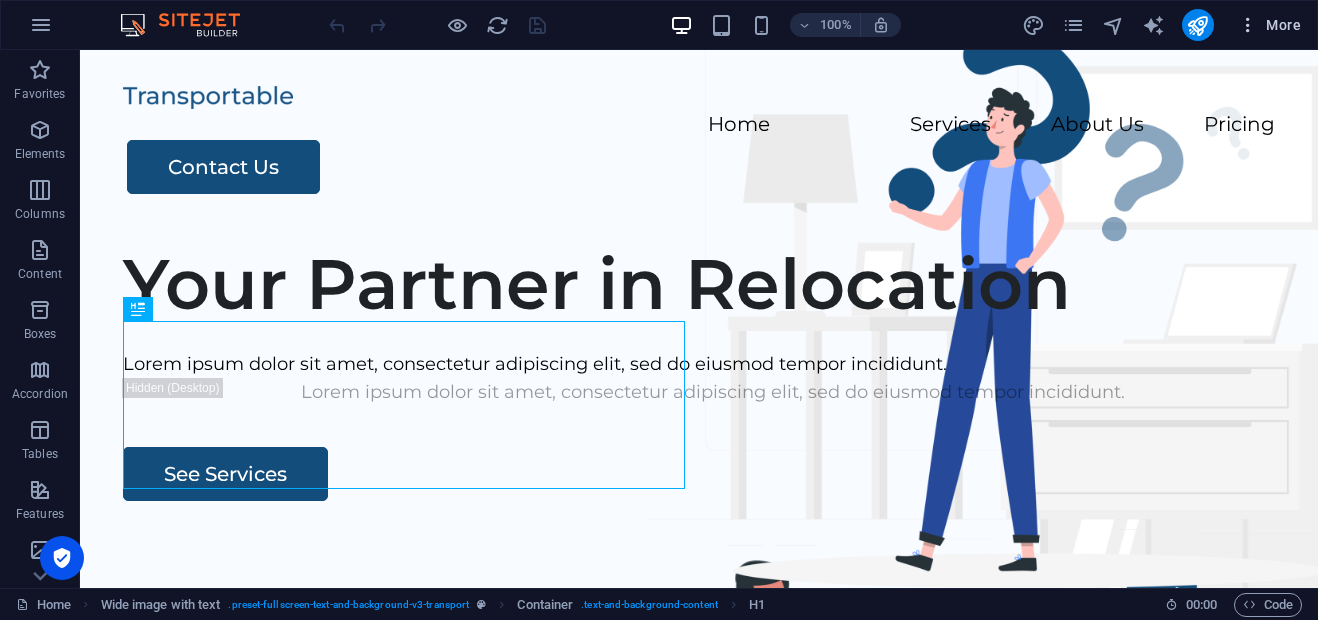 click at bounding box center [1248, 25] 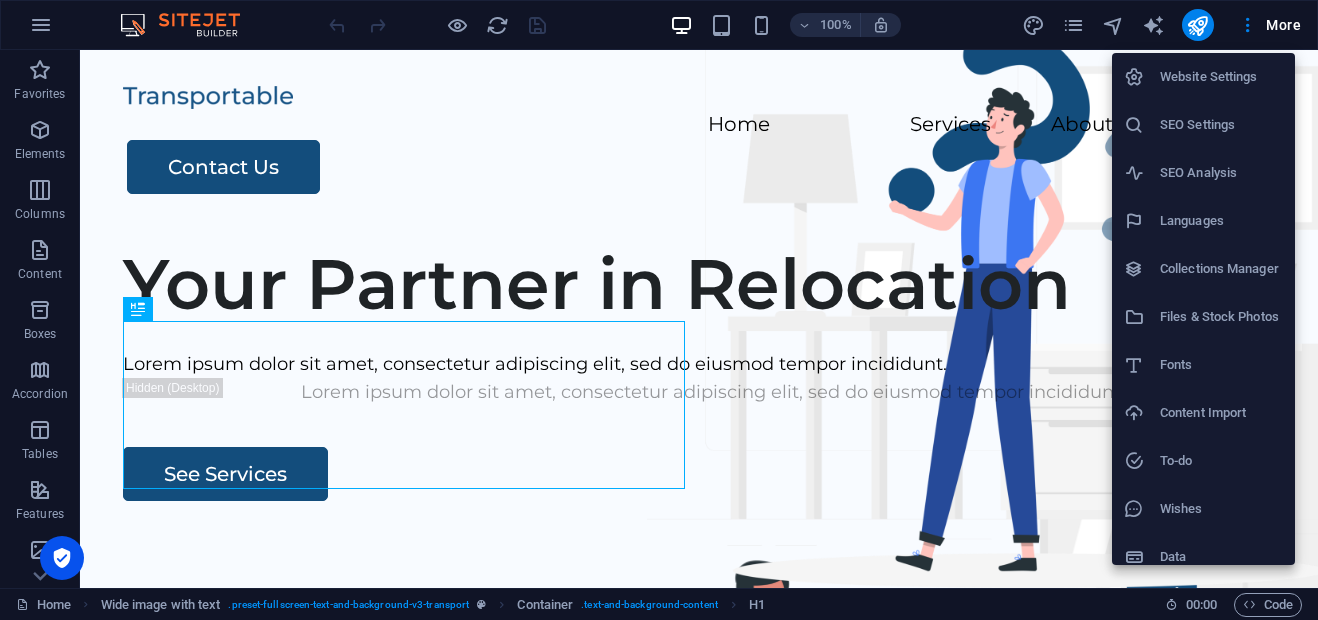 scroll, scrollTop: 16, scrollLeft: 0, axis: vertical 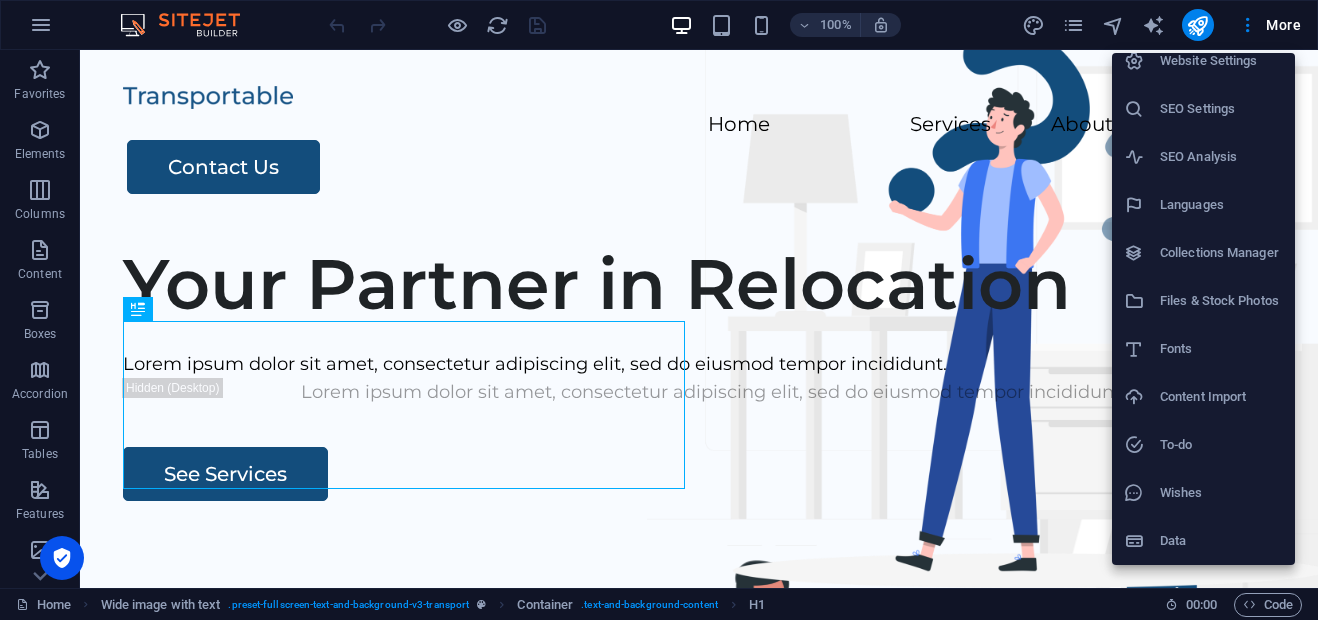 click at bounding box center (659, 310) 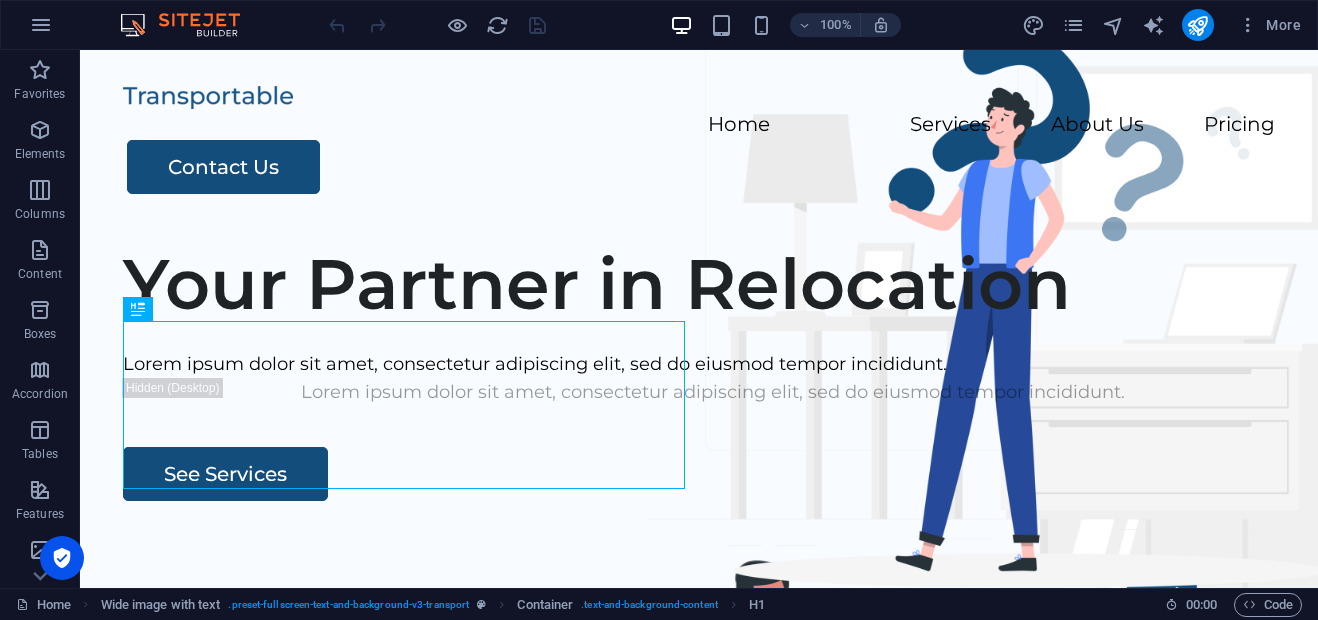 click at bounding box center (1073, 25) 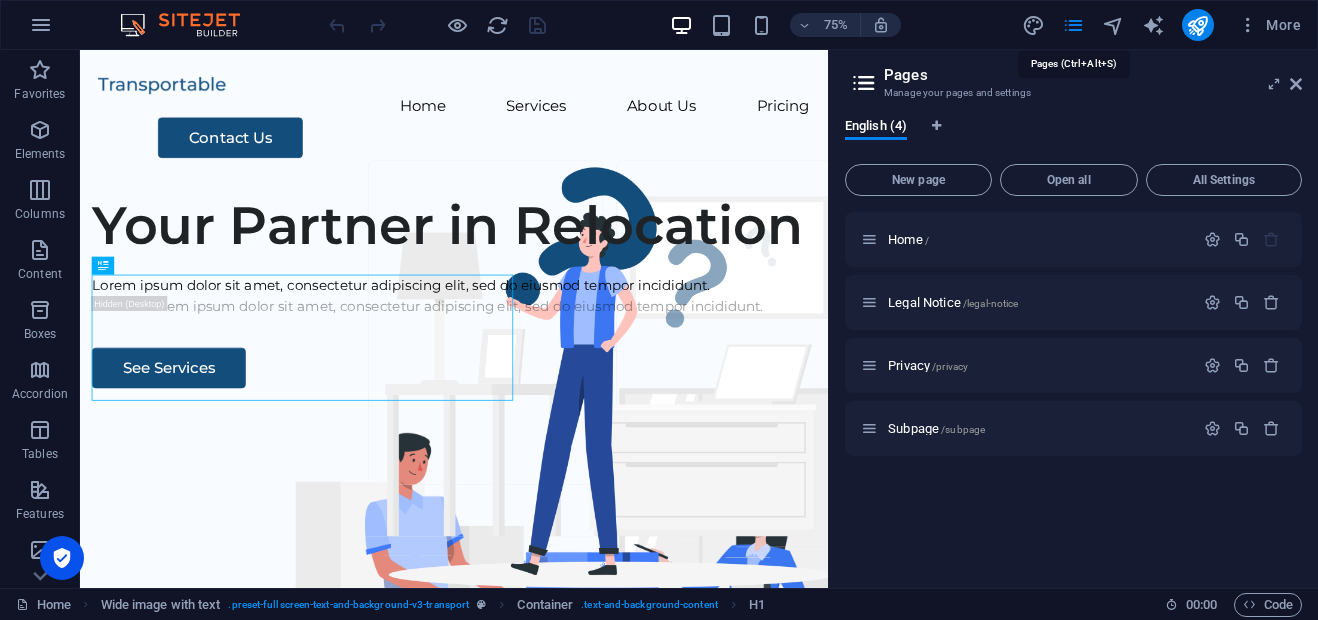 click at bounding box center [1073, 25] 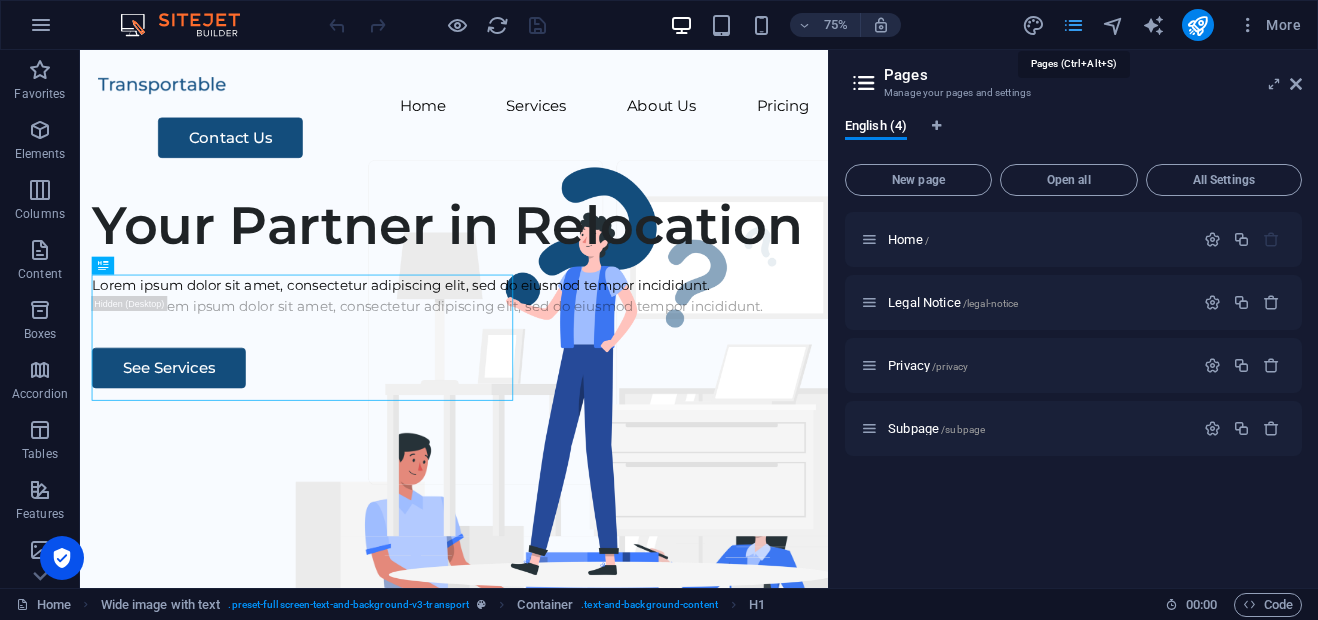 click at bounding box center (1073, 25) 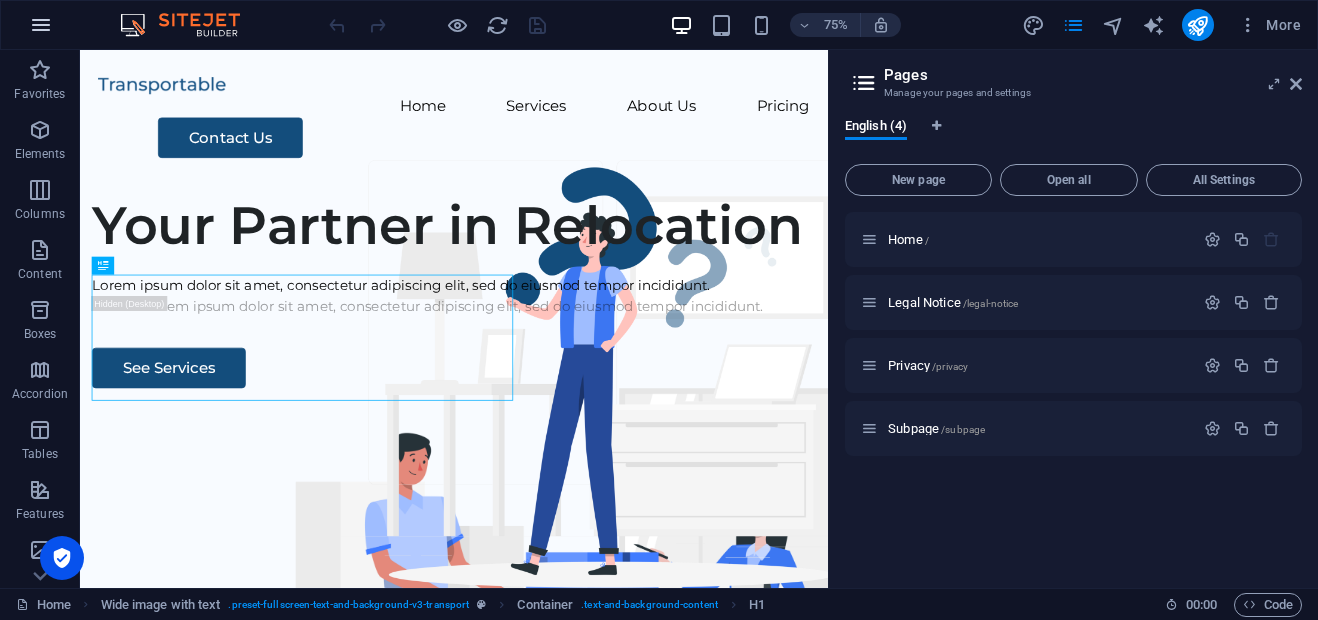 click at bounding box center (41, 25) 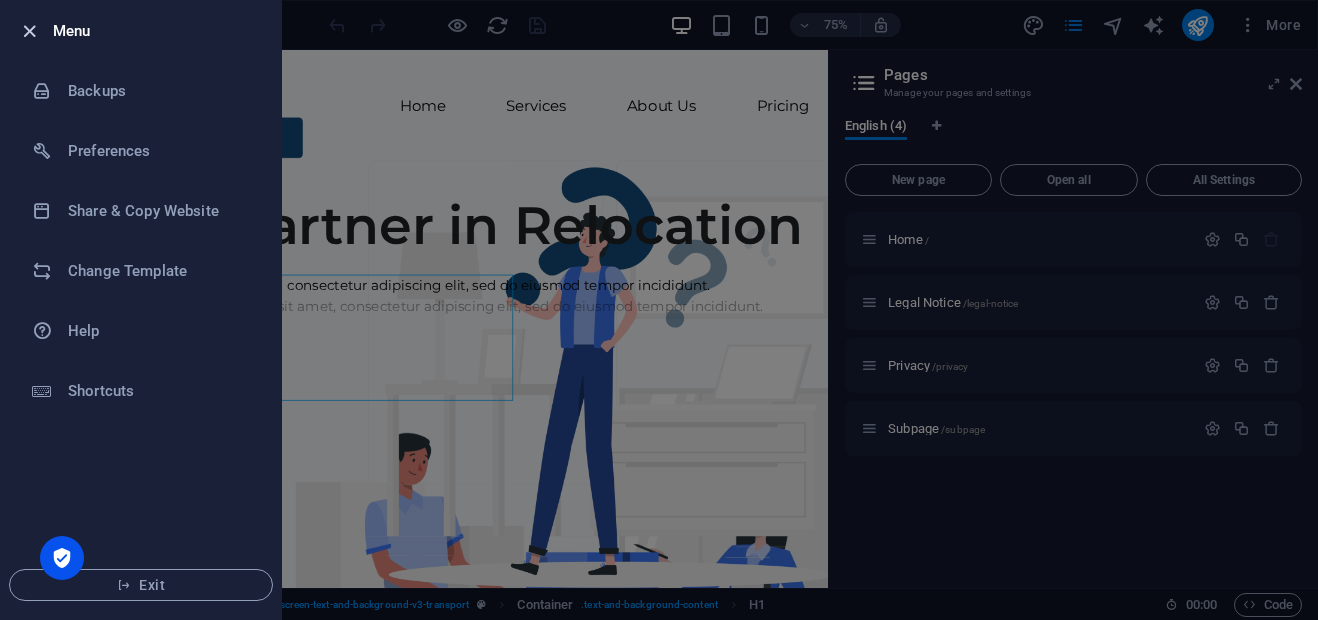 click at bounding box center [29, 31] 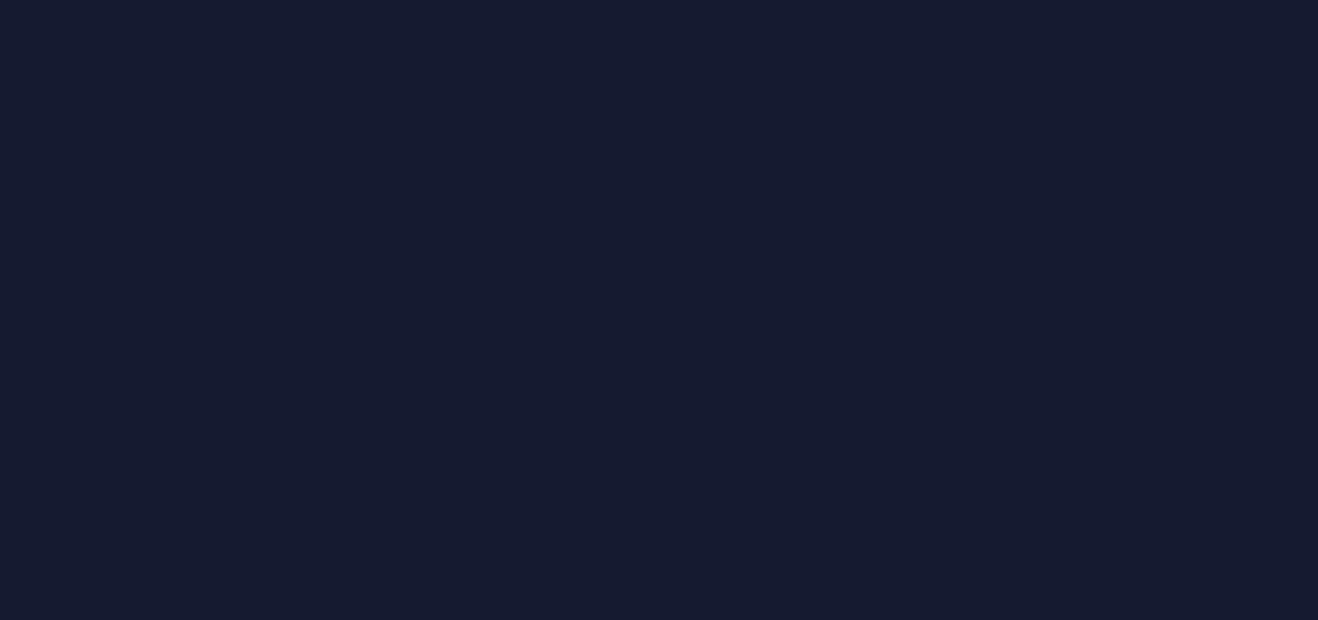 scroll, scrollTop: 0, scrollLeft: 0, axis: both 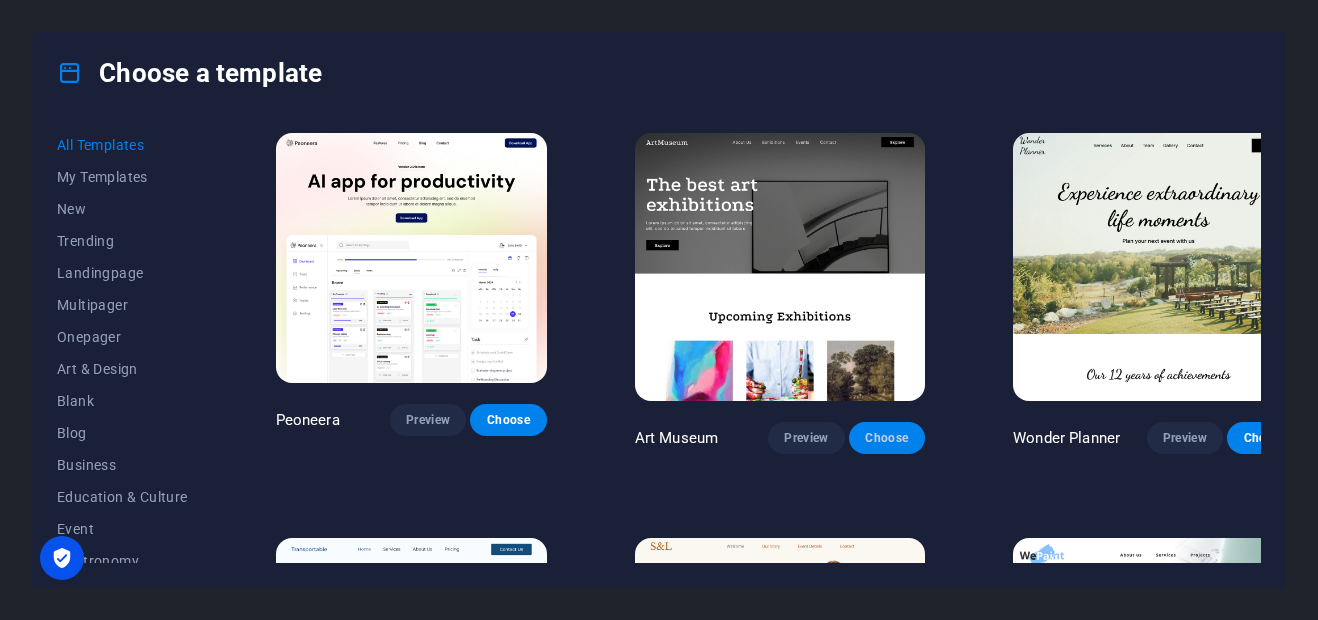 click on "Choose" at bounding box center [887, 438] 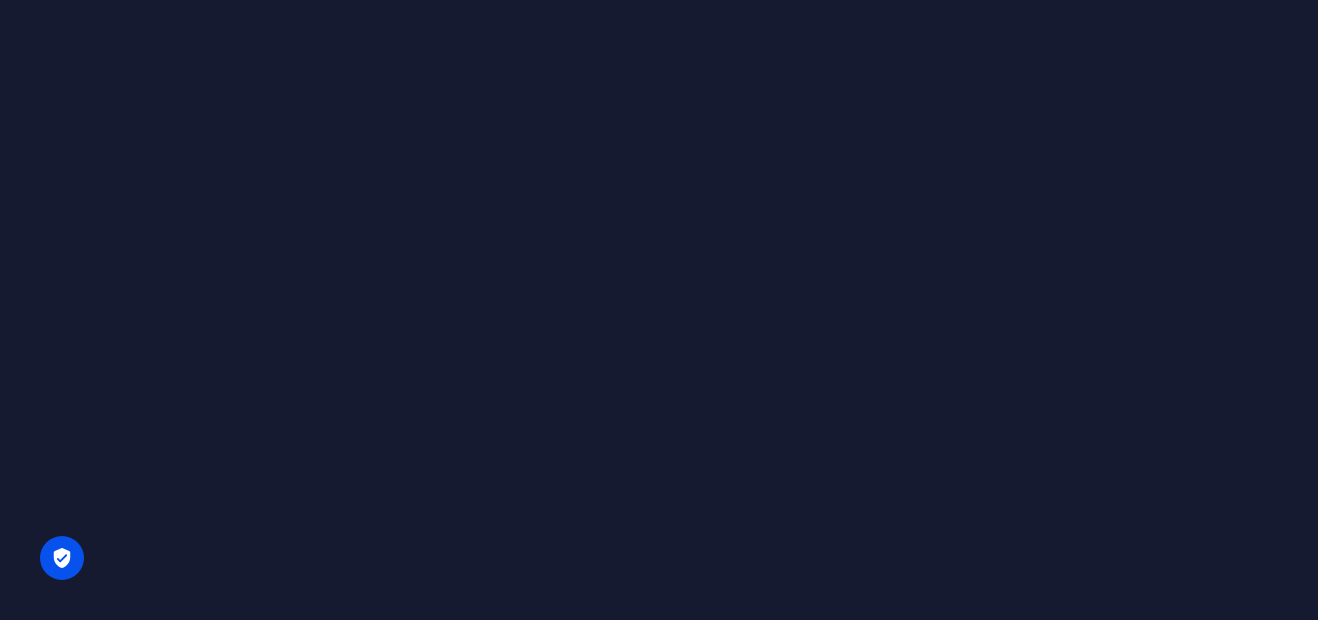 scroll, scrollTop: 0, scrollLeft: 0, axis: both 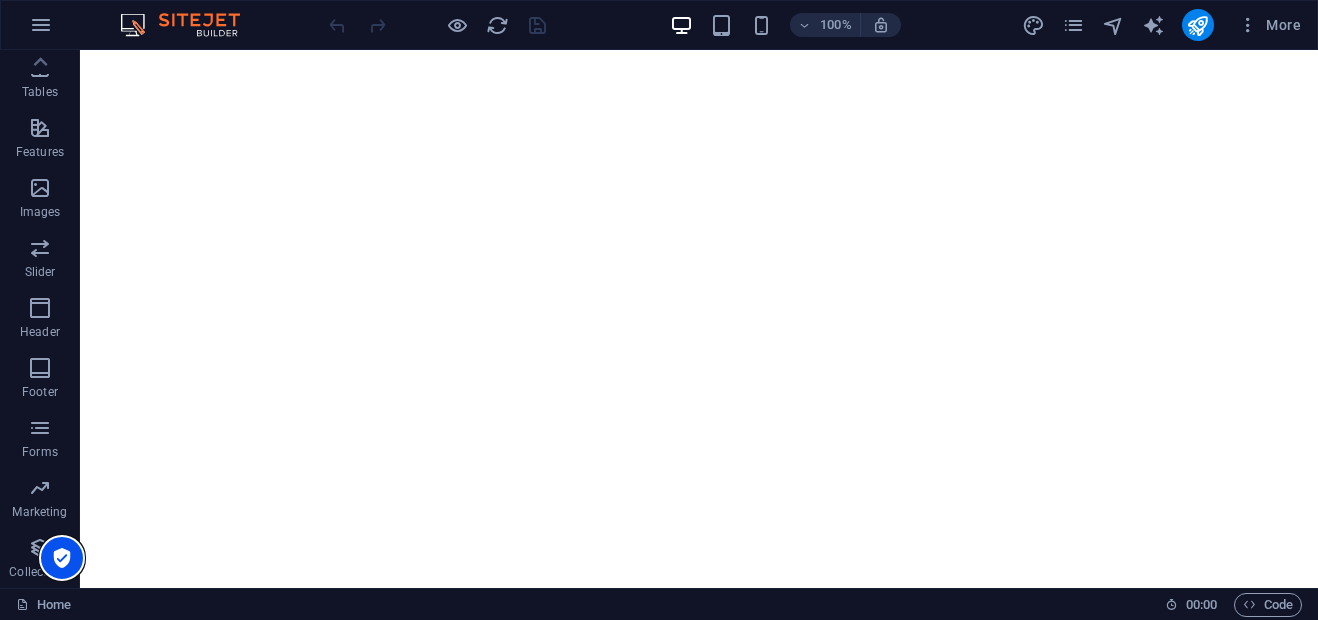 click at bounding box center [62, 558] 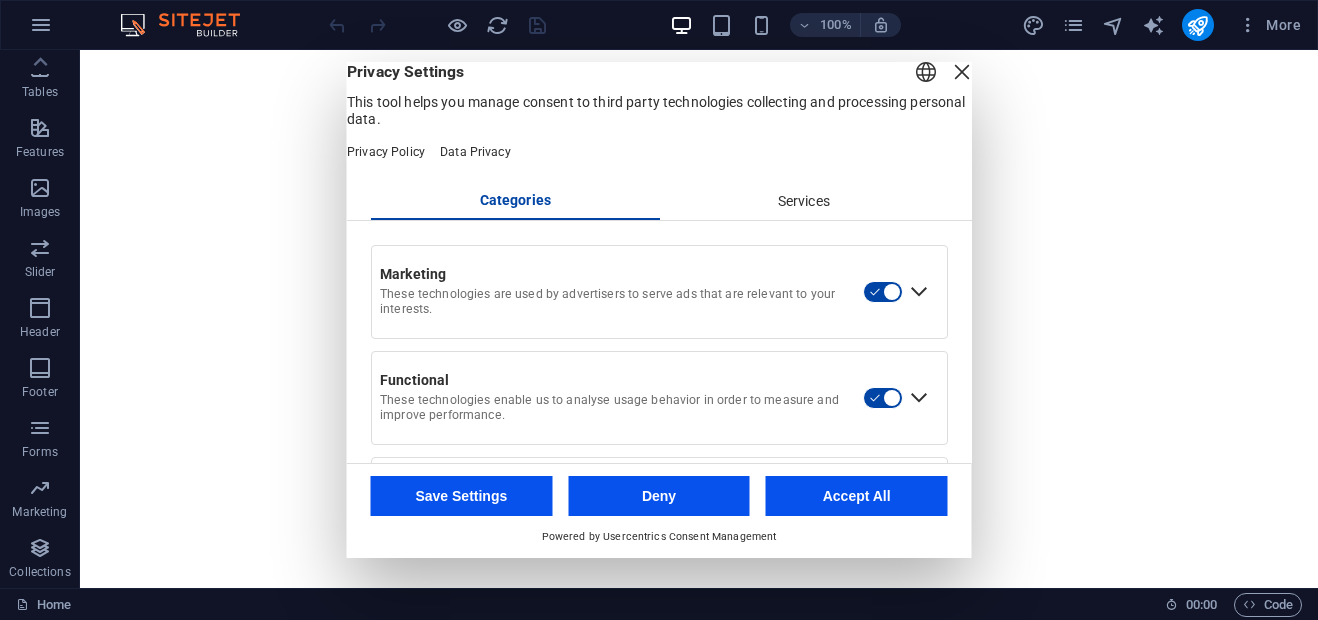 click at bounding box center (962, 72) 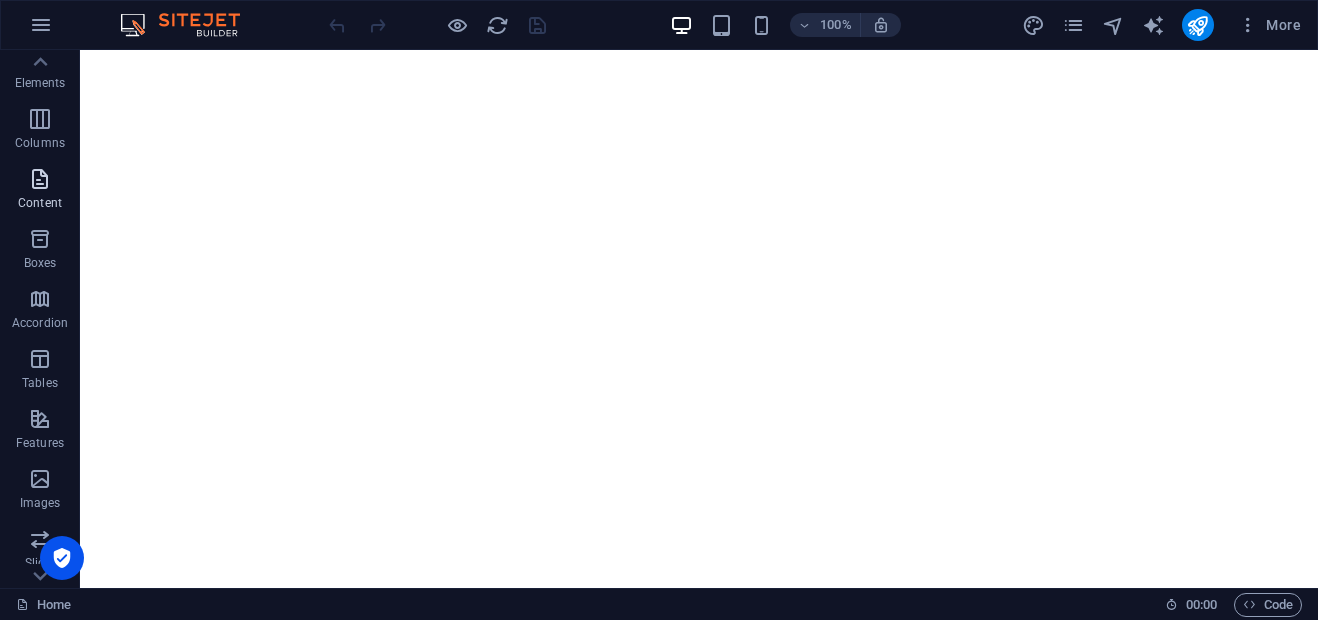 scroll, scrollTop: 0, scrollLeft: 0, axis: both 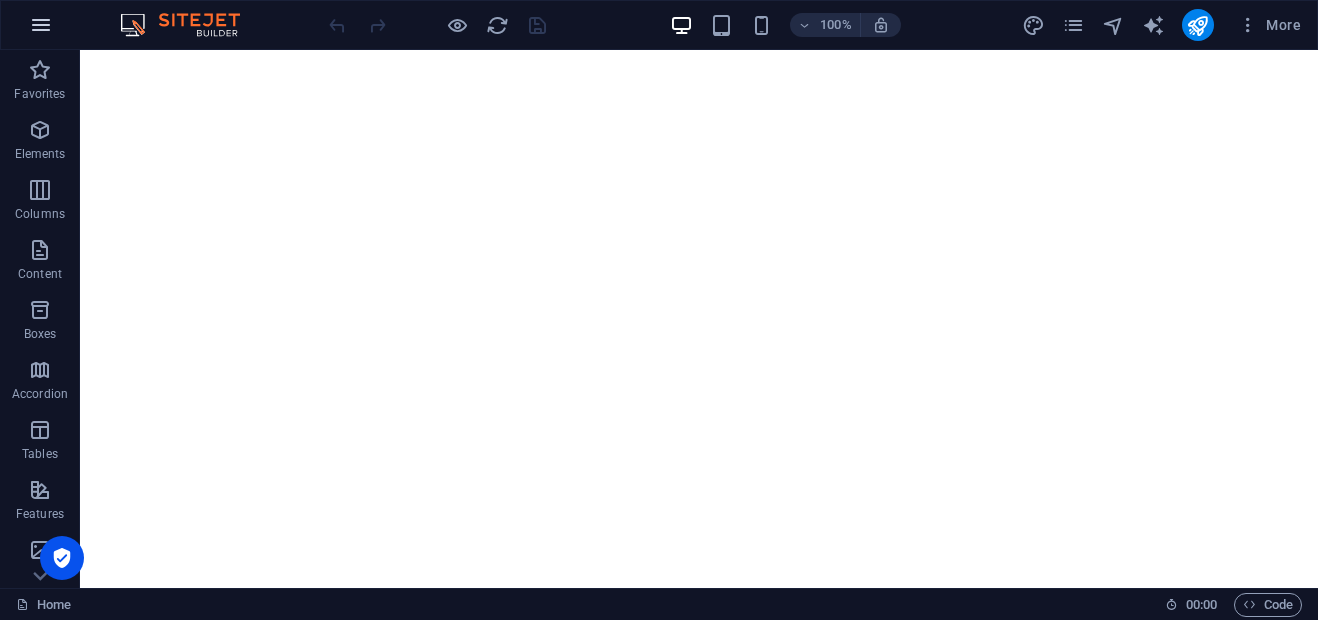 click at bounding box center (41, 25) 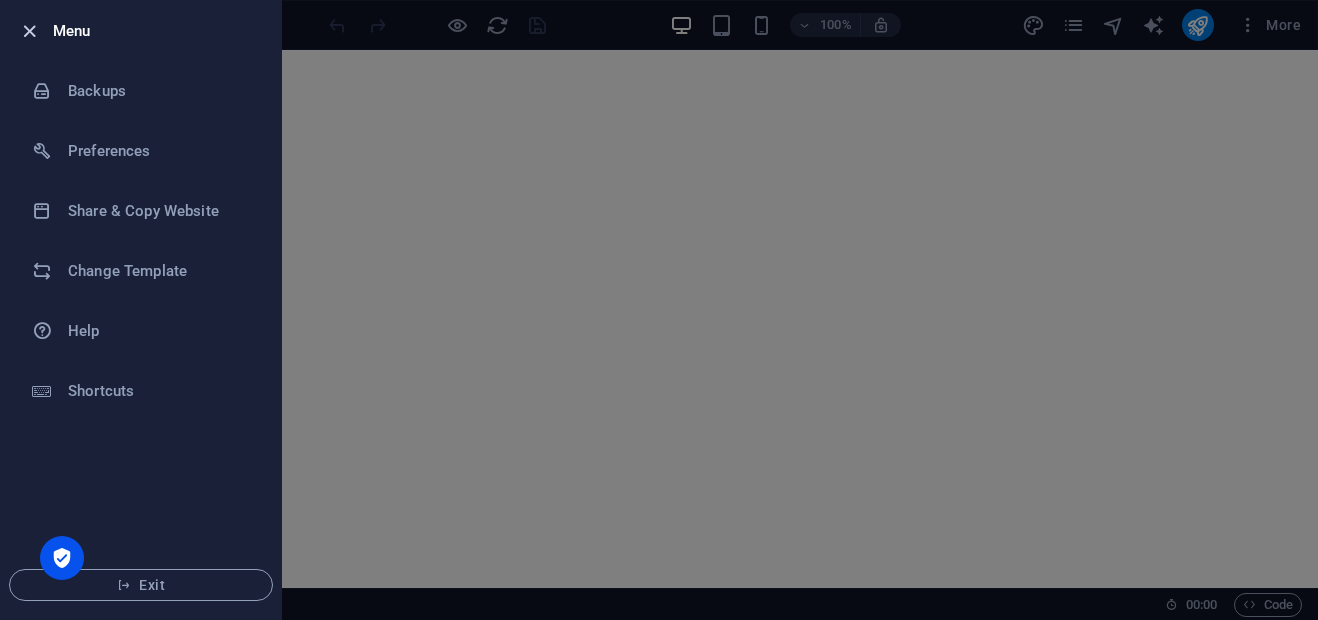 click at bounding box center [29, 31] 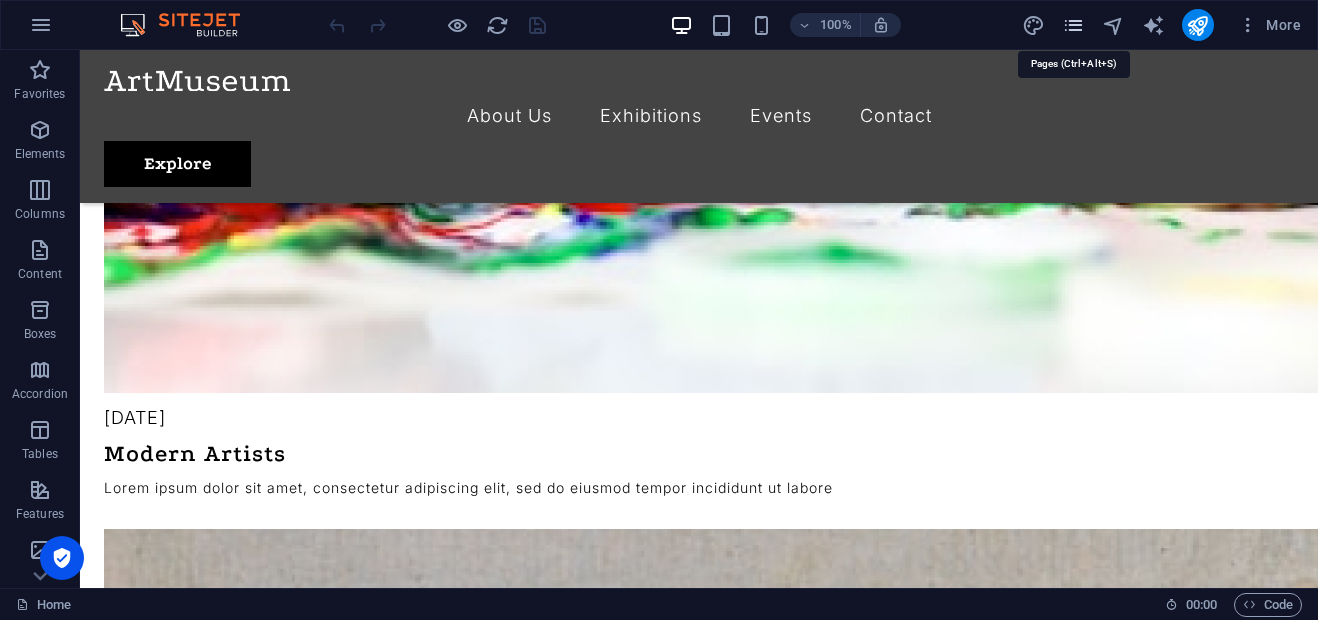 click at bounding box center [1073, 25] 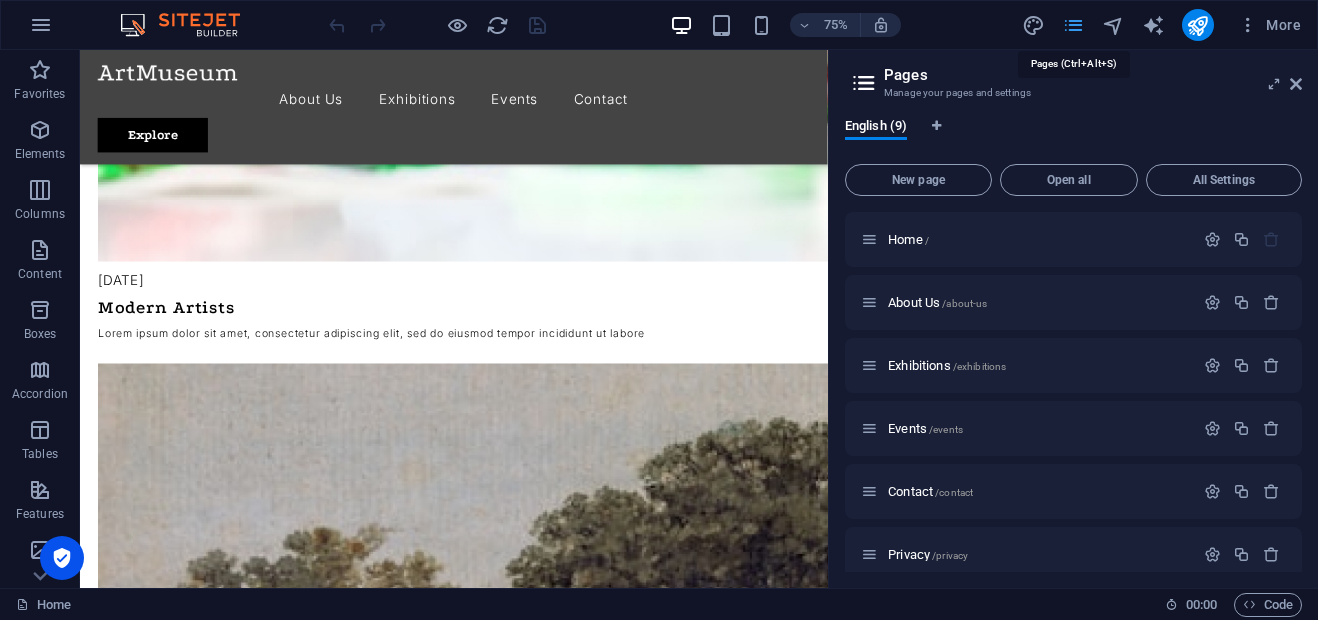scroll, scrollTop: 3830, scrollLeft: 0, axis: vertical 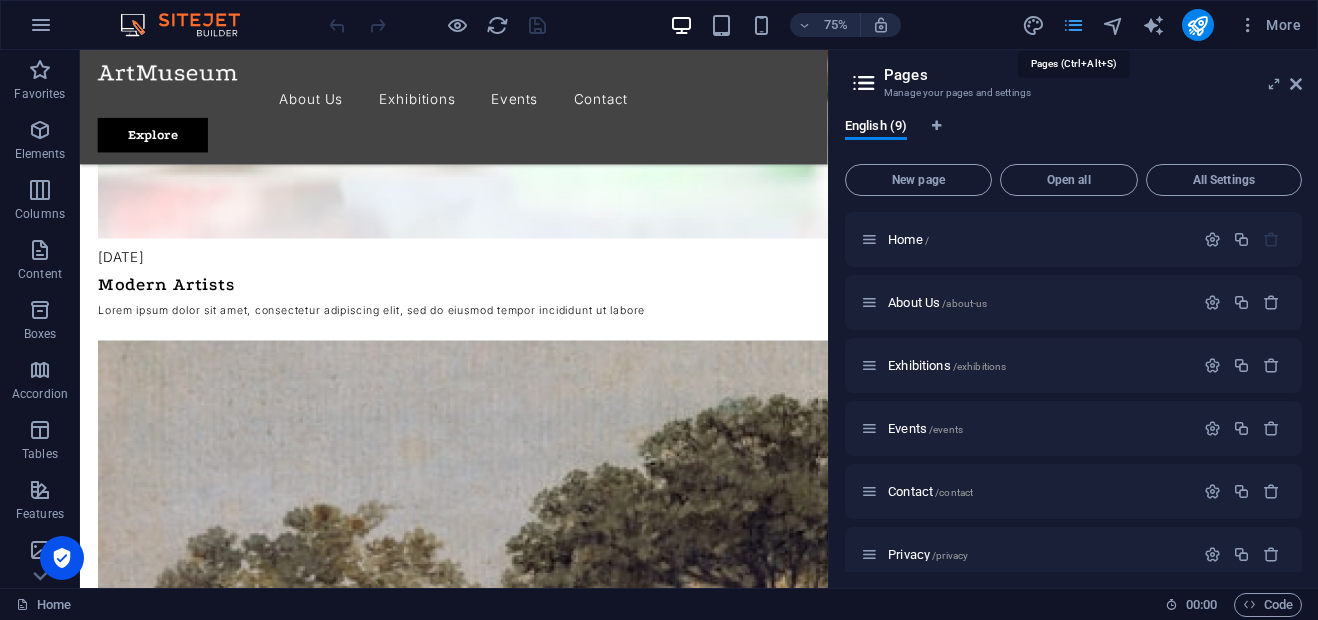 click at bounding box center (1073, 25) 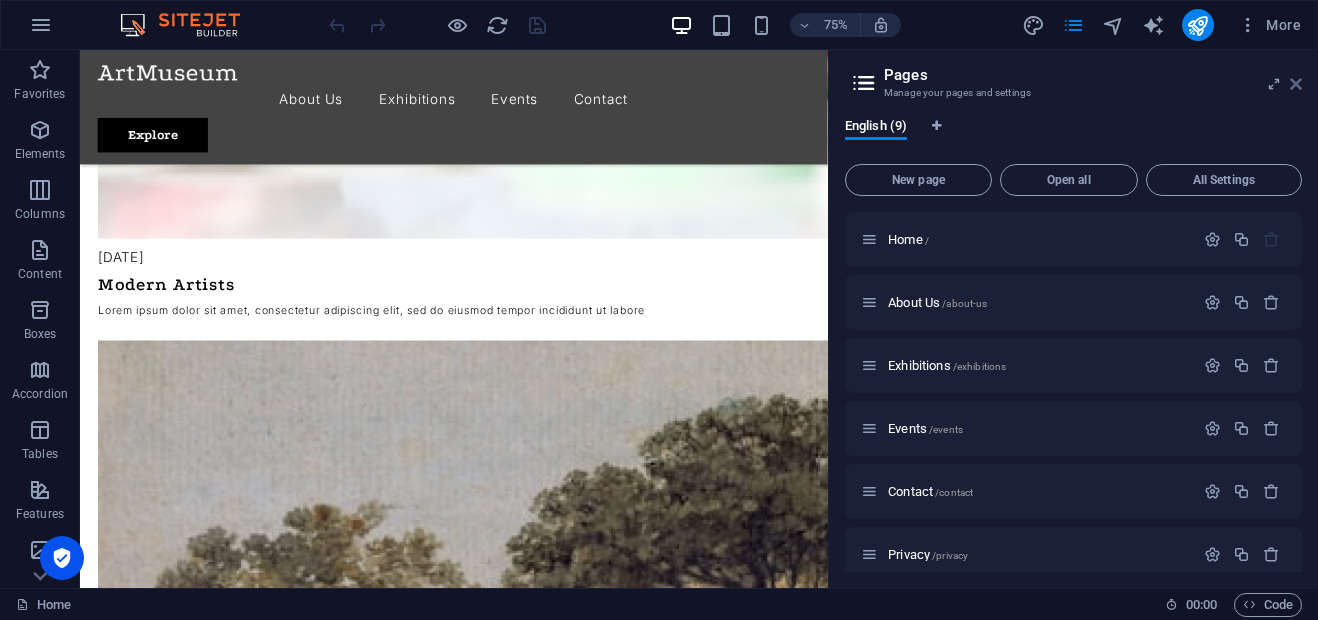 click at bounding box center (1296, 84) 